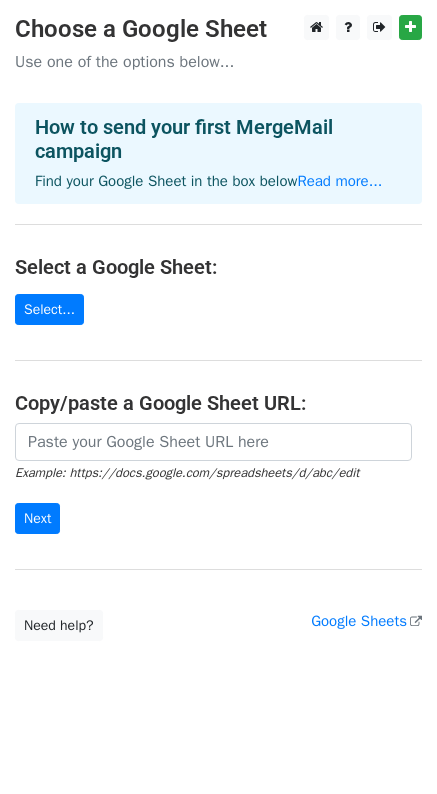 scroll, scrollTop: 0, scrollLeft: 0, axis: both 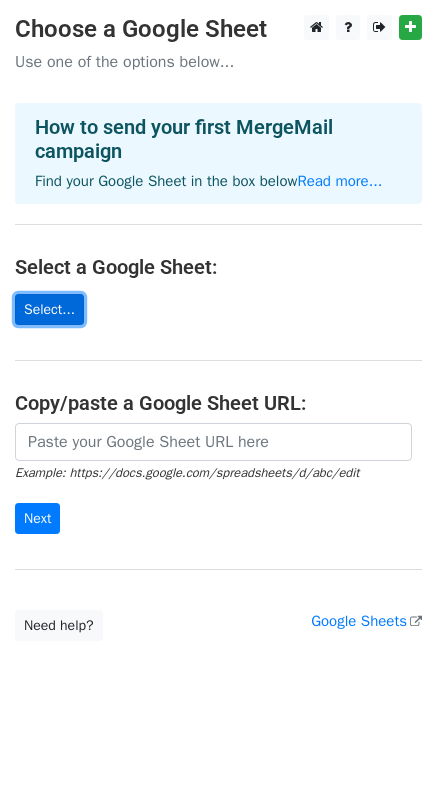 click on "Select..." at bounding box center [49, 309] 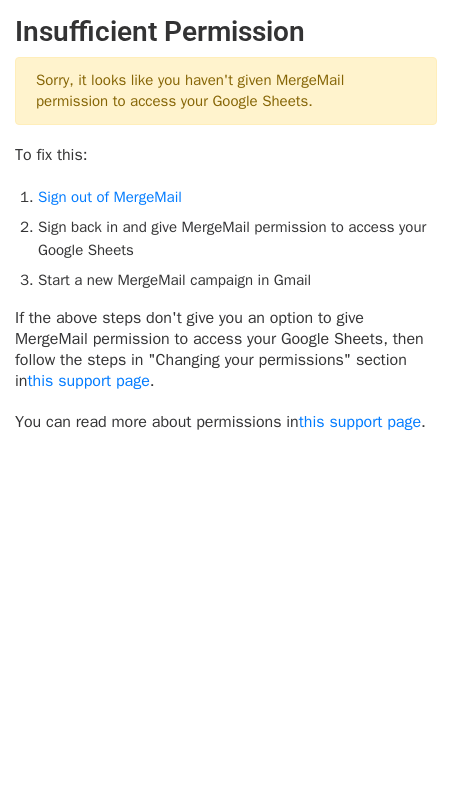 scroll, scrollTop: 0, scrollLeft: 0, axis: both 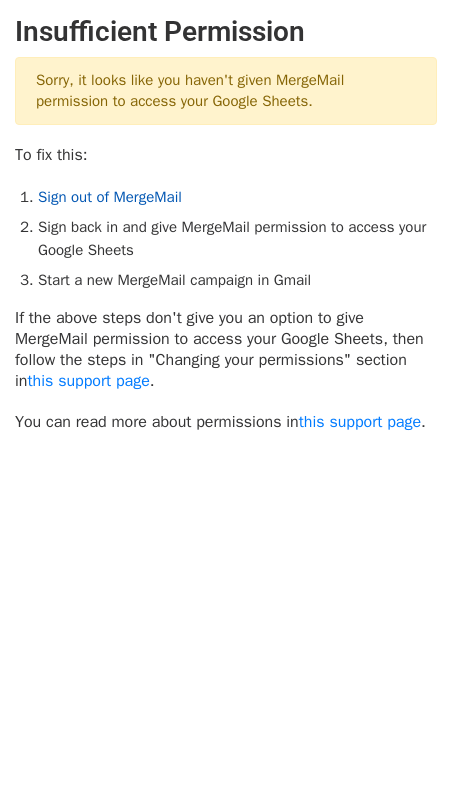 click on "Sign out of MergeMail" at bounding box center (110, 197) 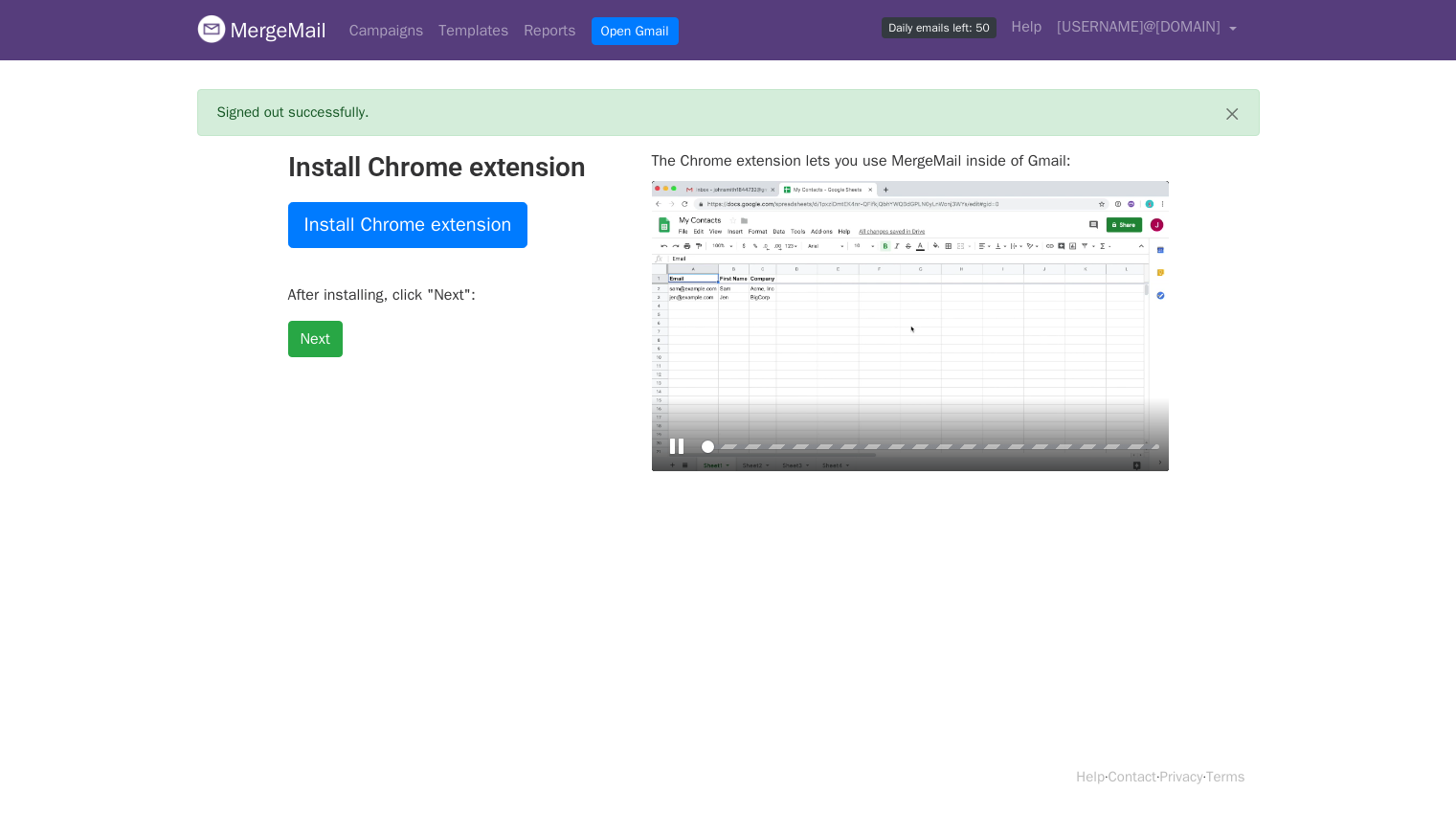 scroll, scrollTop: 0, scrollLeft: 0, axis: both 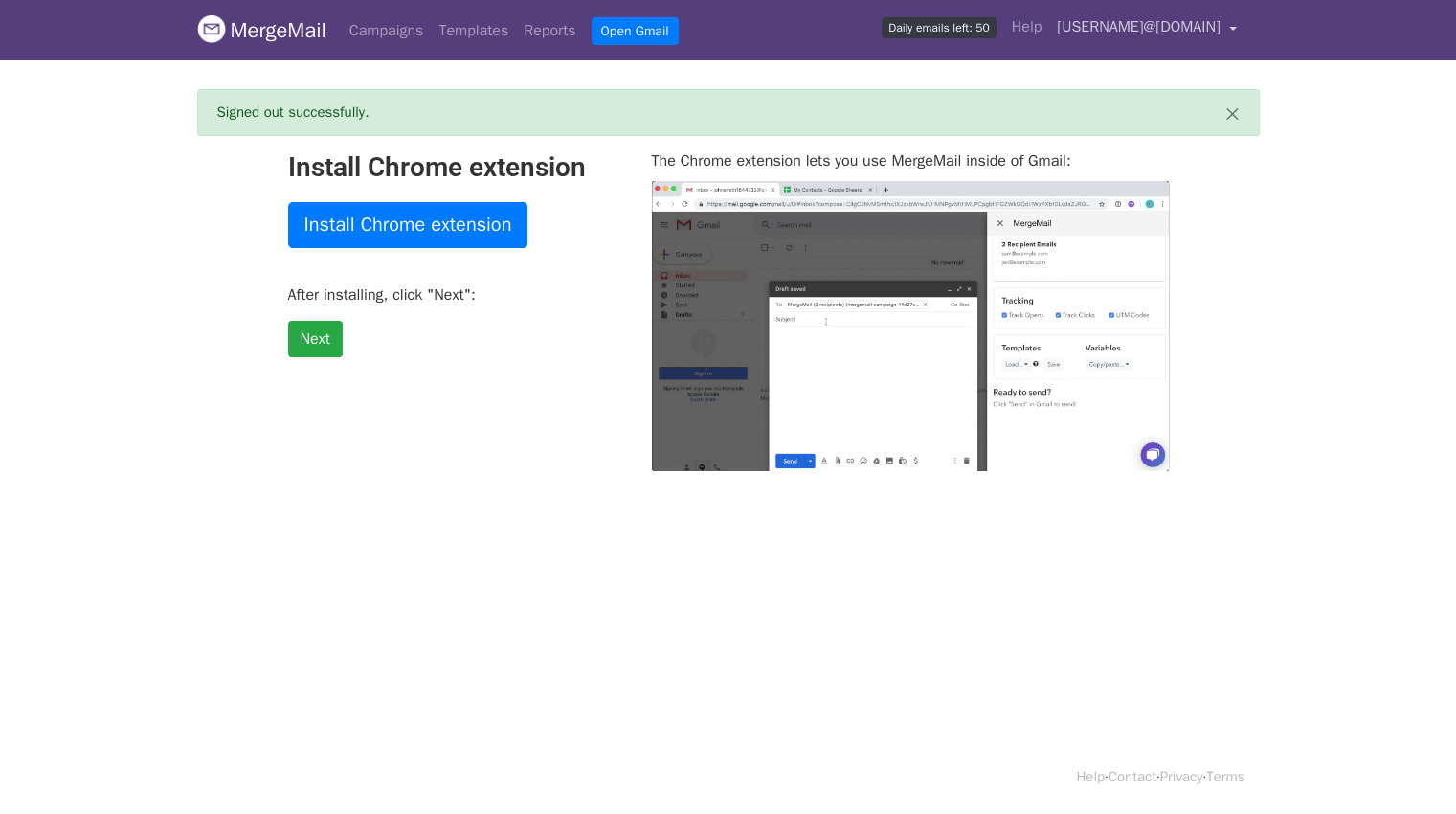 click on "sparcomm.enggsoc@gmail.com" at bounding box center (1138, 27) 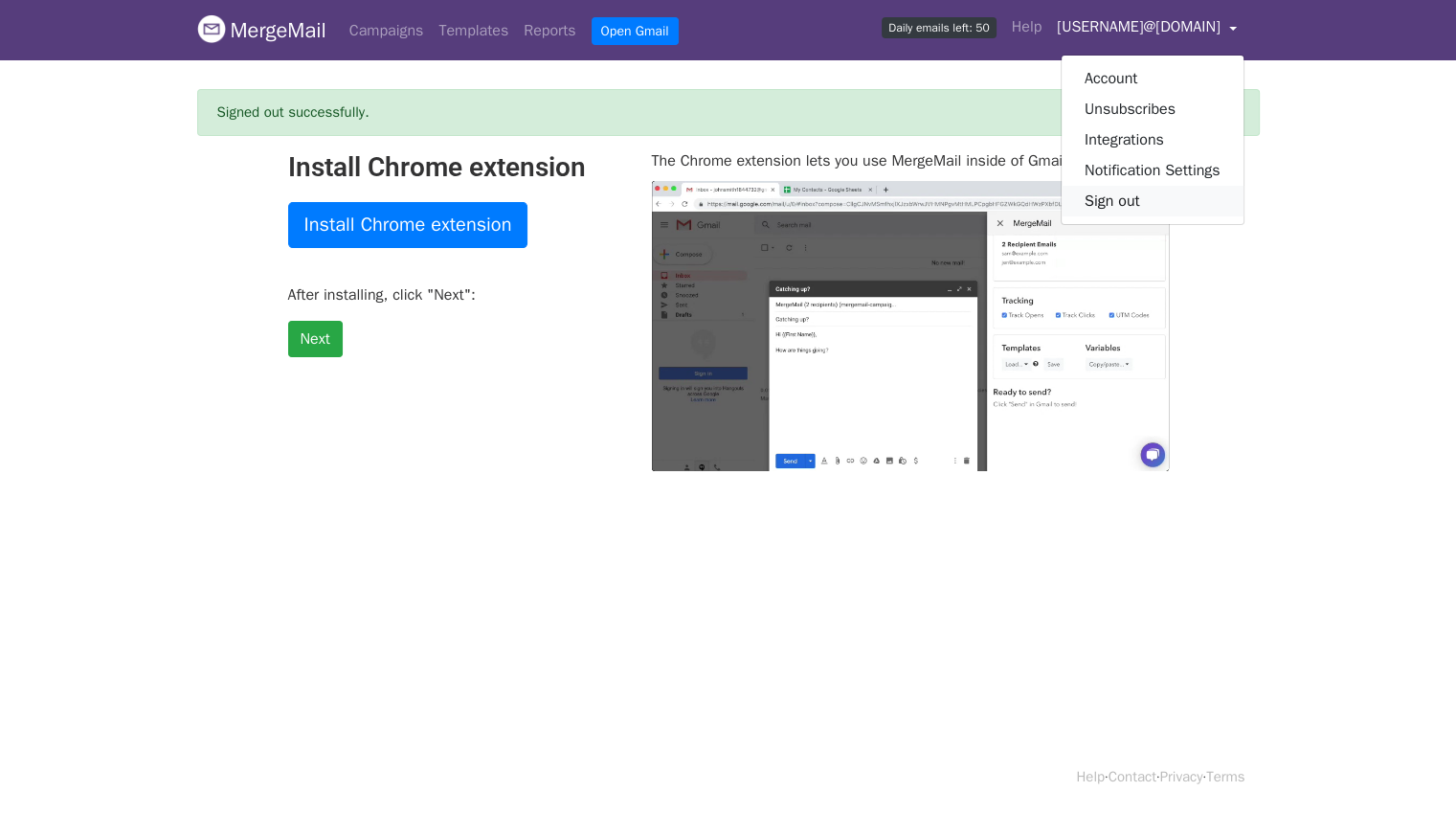 click on "Sign out" at bounding box center (1153, 201) 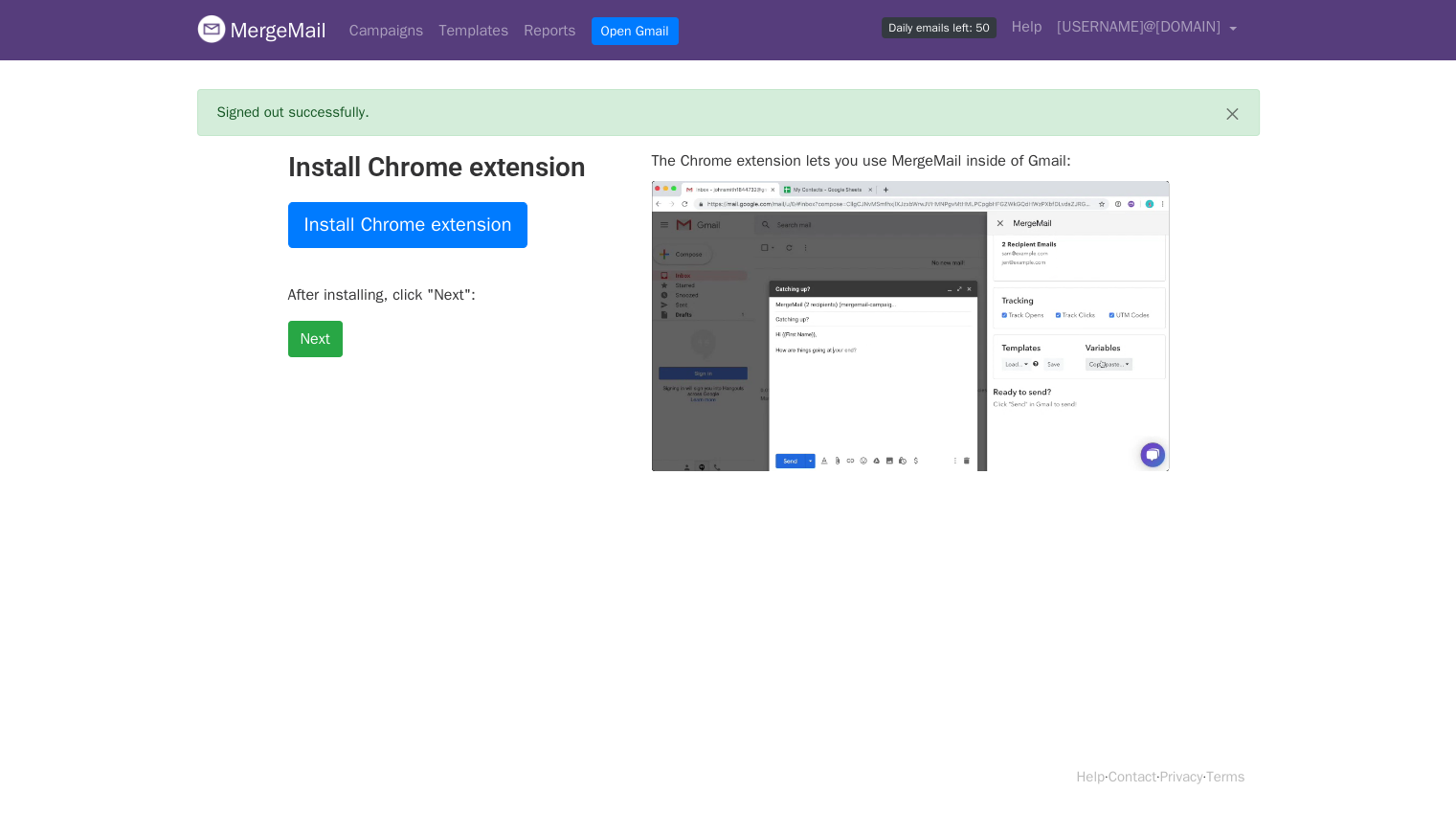 type on "14.86" 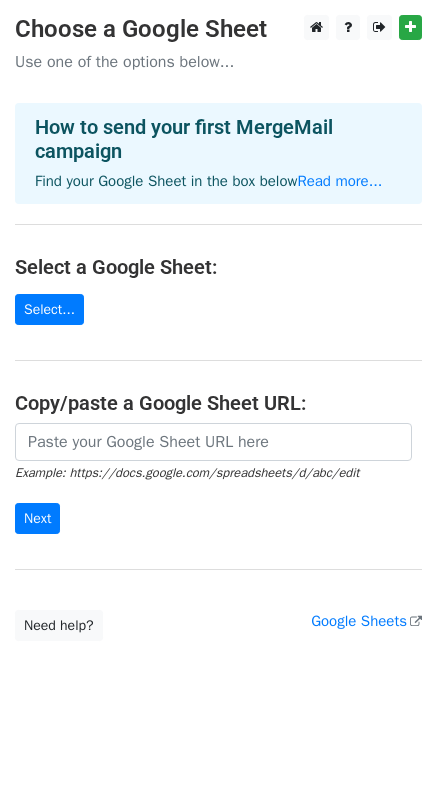 scroll, scrollTop: 0, scrollLeft: 0, axis: both 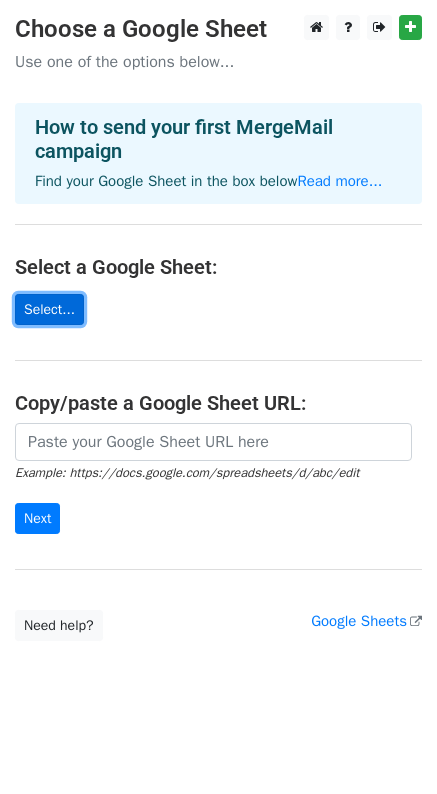 click on "Select..." at bounding box center (49, 309) 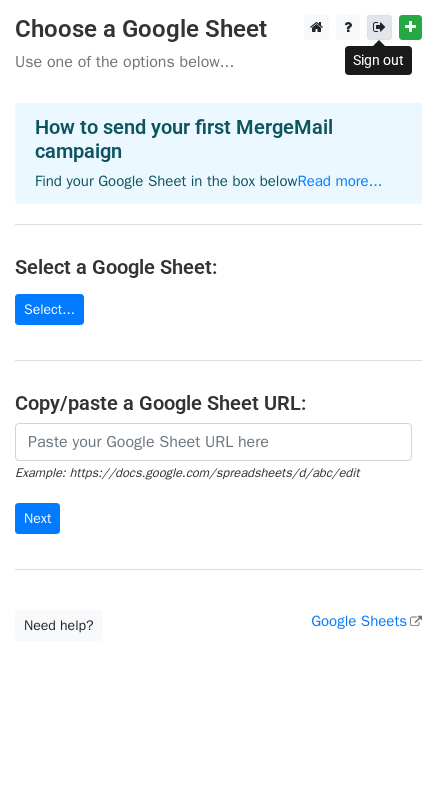 click at bounding box center [379, 27] 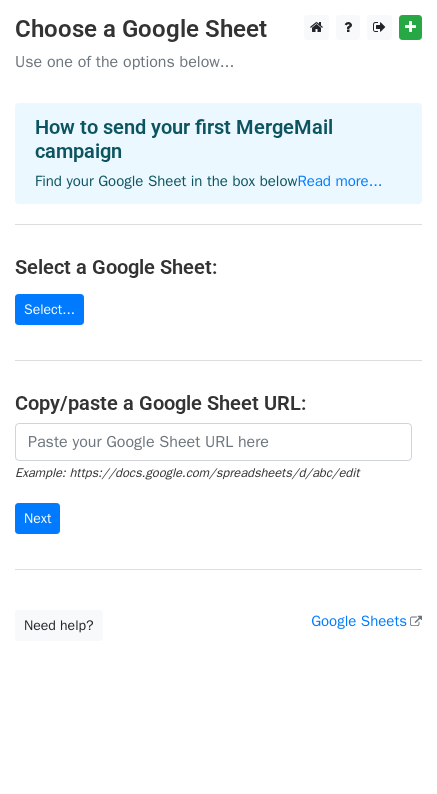 scroll, scrollTop: 0, scrollLeft: 0, axis: both 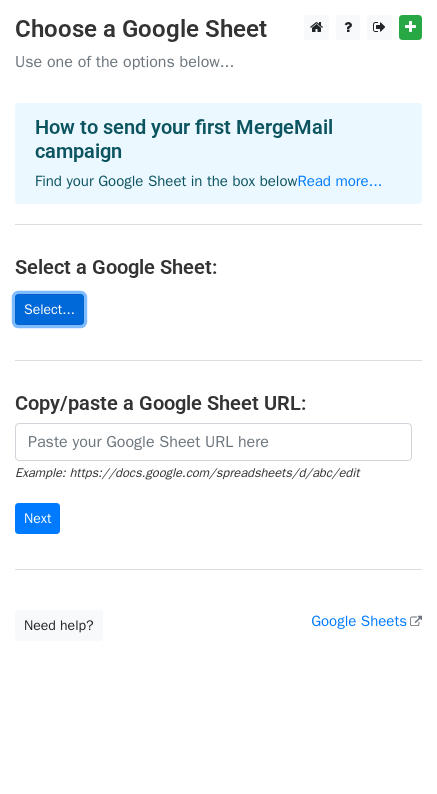 click on "Select..." at bounding box center (49, 309) 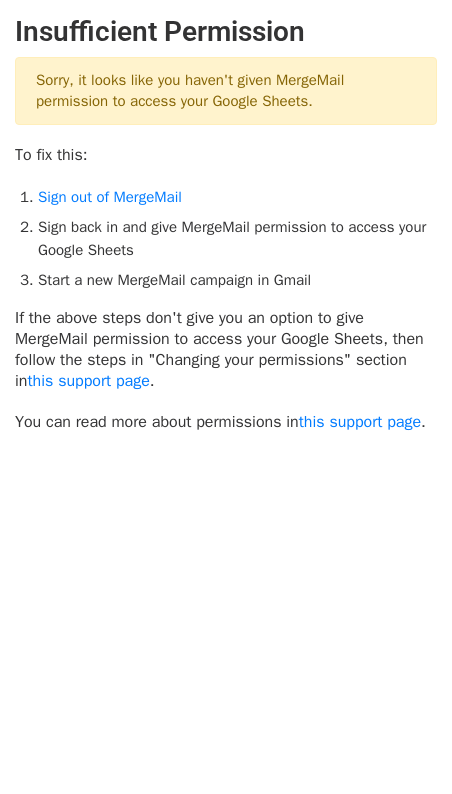 scroll, scrollTop: 0, scrollLeft: 0, axis: both 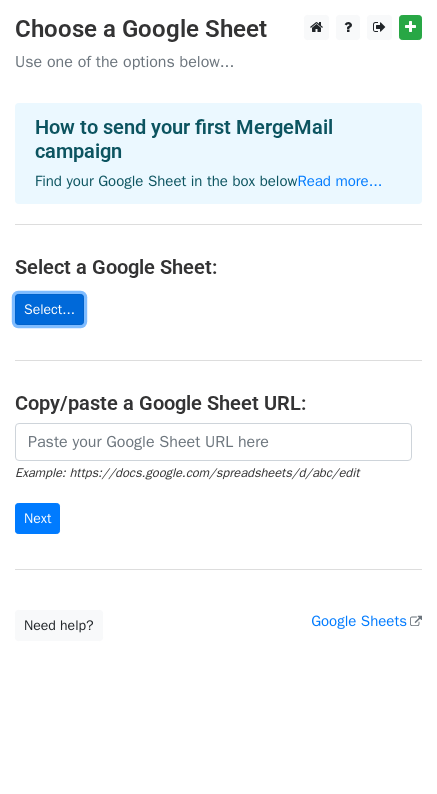 click on "Select..." at bounding box center (49, 309) 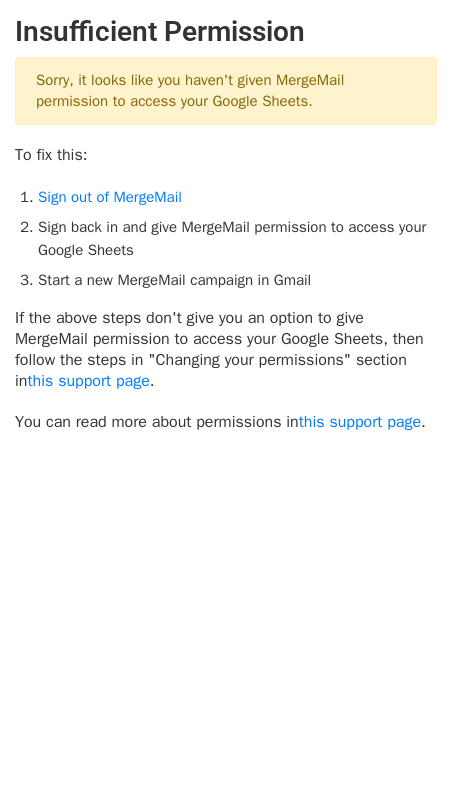 scroll, scrollTop: 0, scrollLeft: 0, axis: both 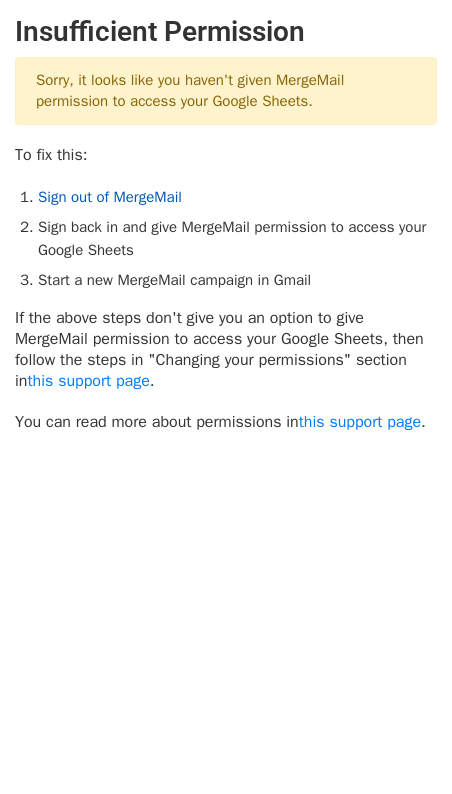 click on "Sign out of MergeMail" at bounding box center (110, 197) 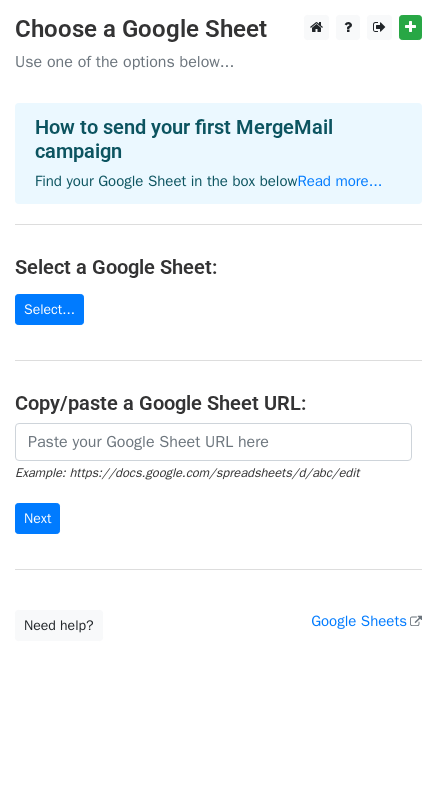 scroll, scrollTop: 0, scrollLeft: 0, axis: both 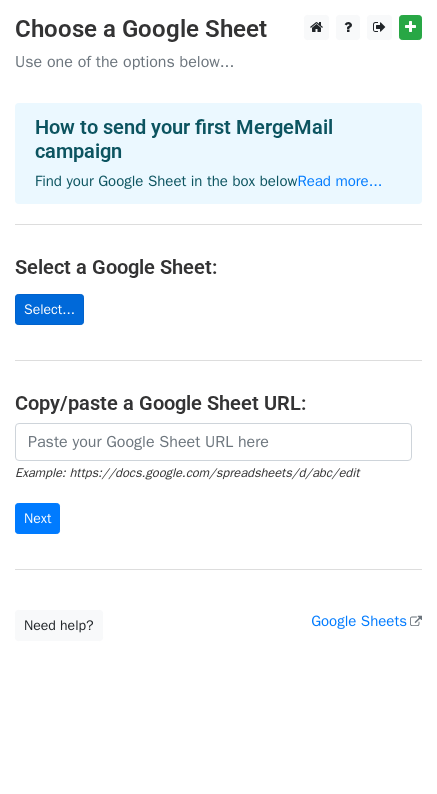 click on "Select..." at bounding box center [49, 309] 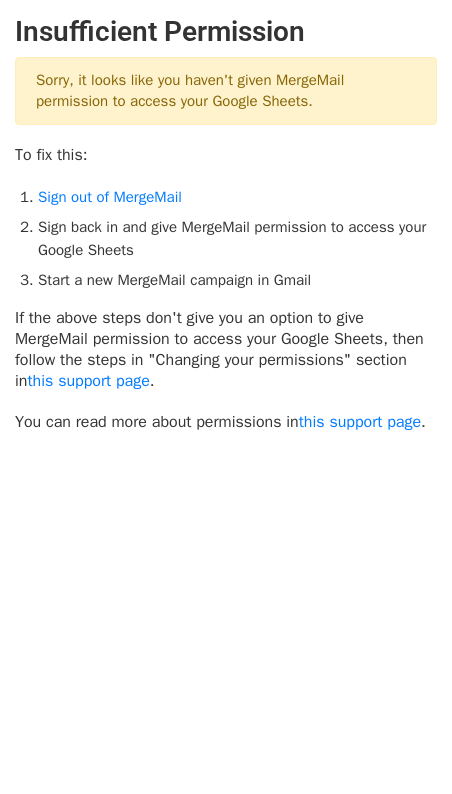 scroll, scrollTop: 0, scrollLeft: 0, axis: both 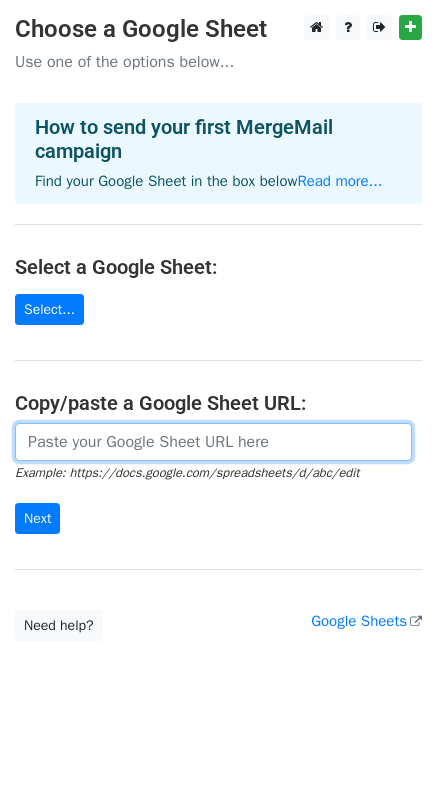 click at bounding box center (213, 442) 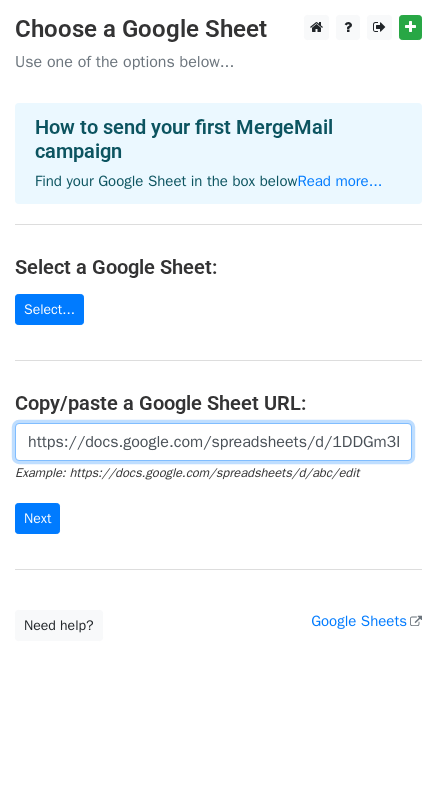 scroll, scrollTop: 0, scrollLeft: 444, axis: horizontal 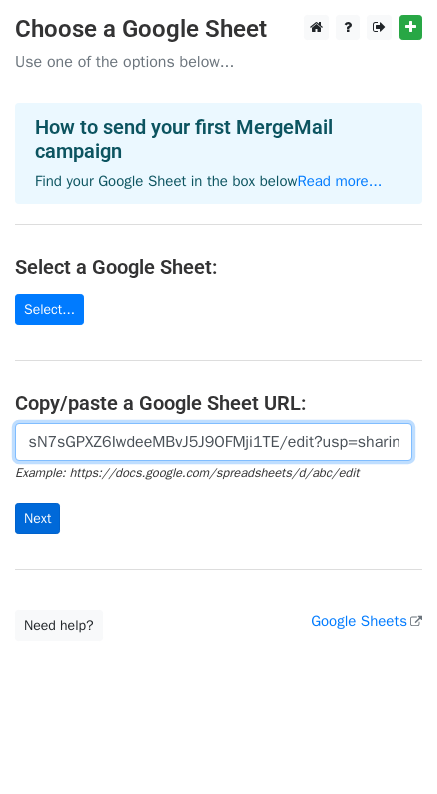 type on "https://docs.google.com/spreadsheets/d/1DDGm3B-wwzLuhhsN7sGPXZ6IwdeeMBvJ5J9OFMji1TE/edit?usp=sharing" 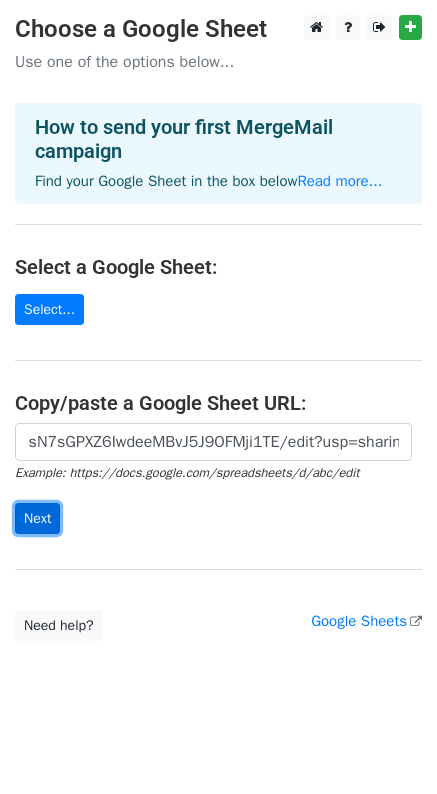 scroll, scrollTop: 0, scrollLeft: 0, axis: both 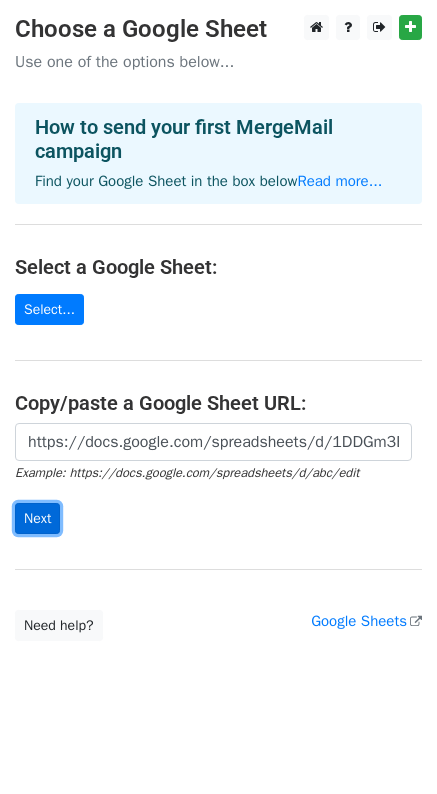 click on "Next" at bounding box center [37, 518] 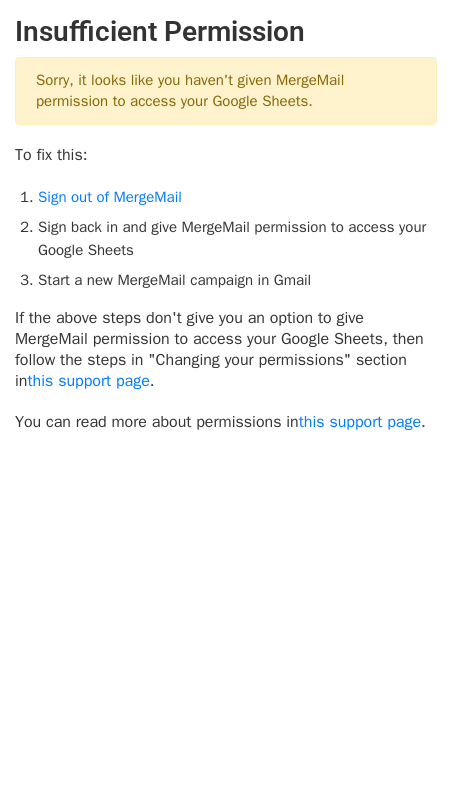 scroll, scrollTop: 0, scrollLeft: 0, axis: both 